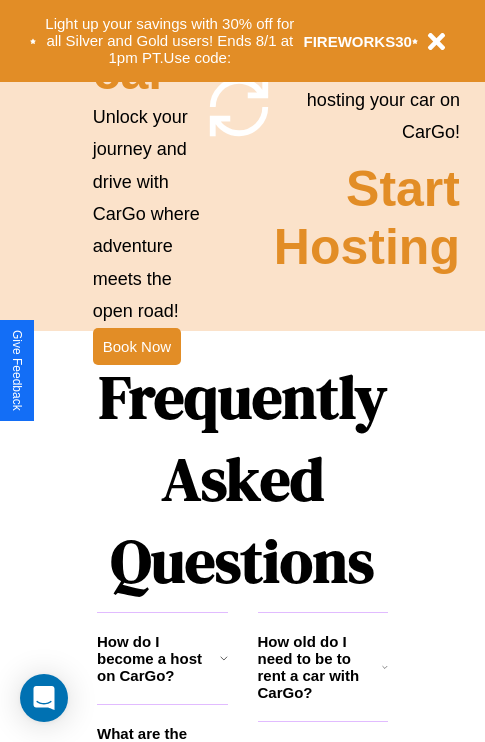 scroll, scrollTop: 2423, scrollLeft: 0, axis: vertical 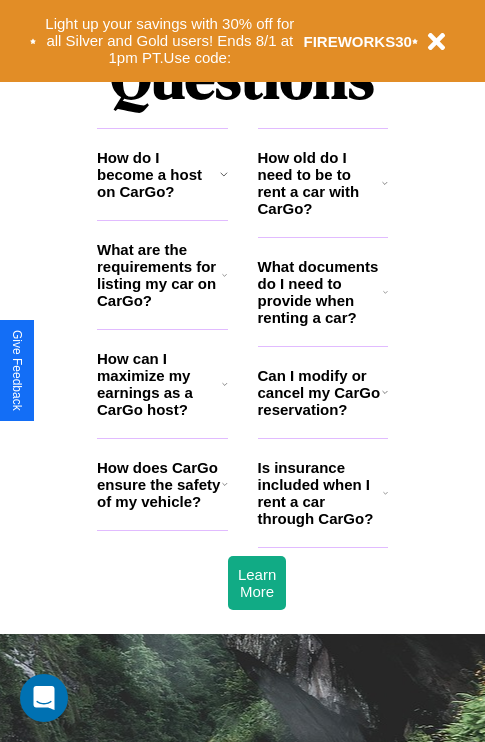 click 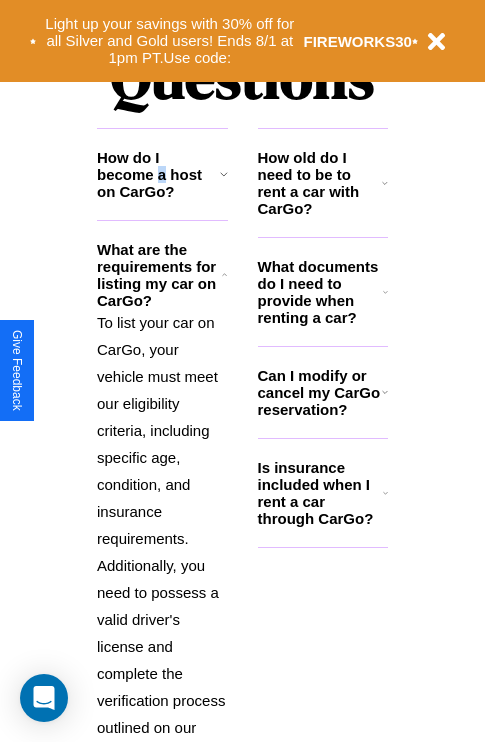 click on "How do I become a host on CarGo?" at bounding box center [158, 174] 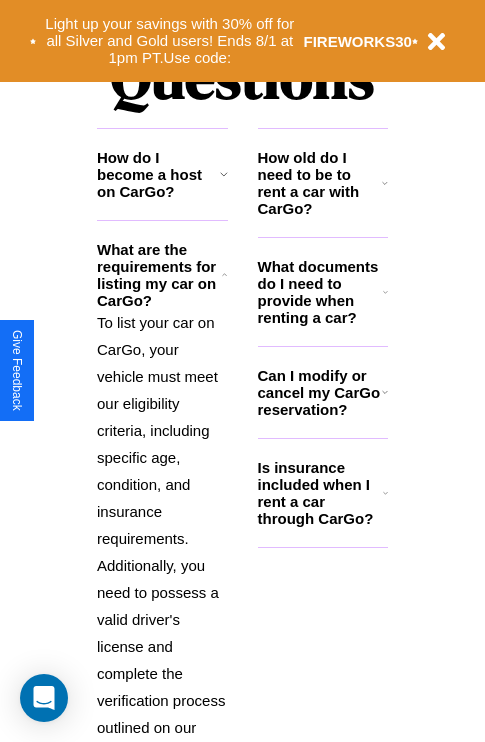 click on "How old do I need to be to rent a car with CarGo?" at bounding box center [320, 183] 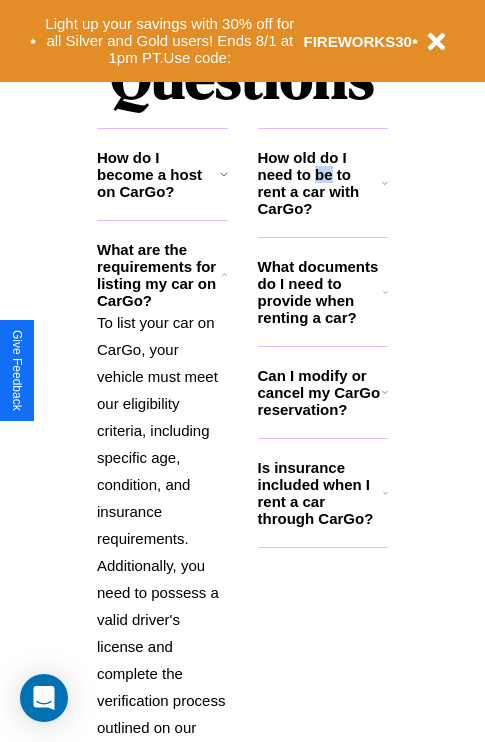 scroll, scrollTop: 2704, scrollLeft: 0, axis: vertical 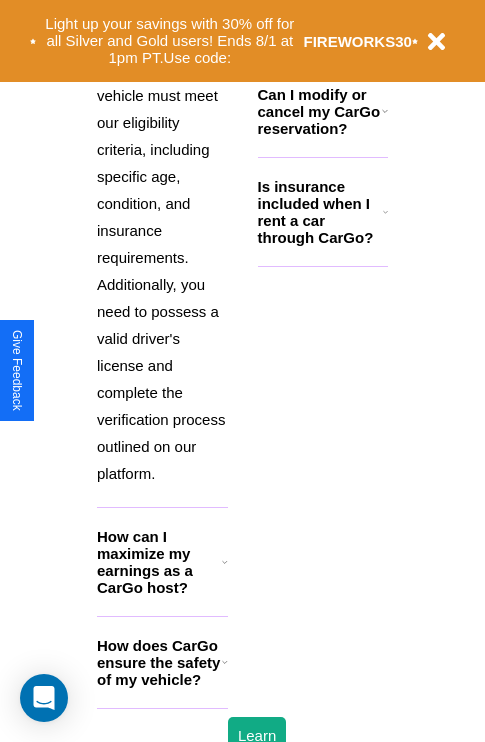 click on "How does CarGo ensure the safety of my vehicle?" at bounding box center [159, 662] 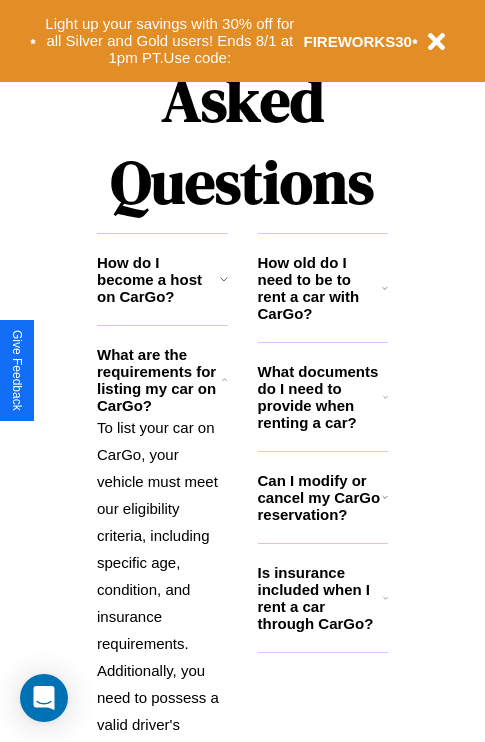 scroll, scrollTop: 308, scrollLeft: 0, axis: vertical 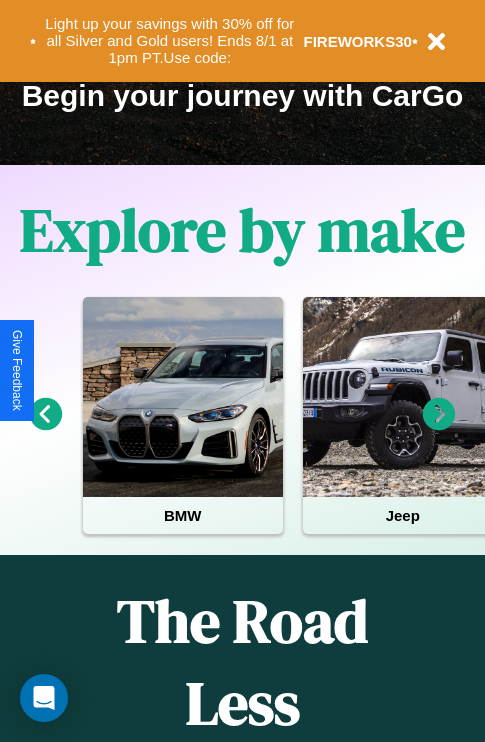 click 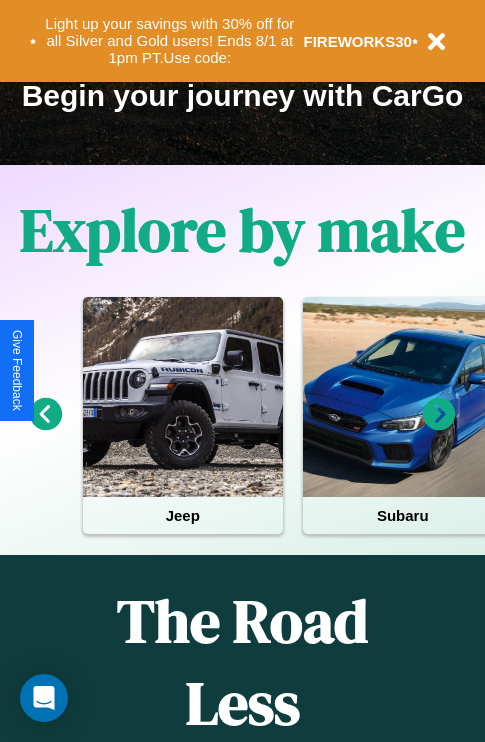 click 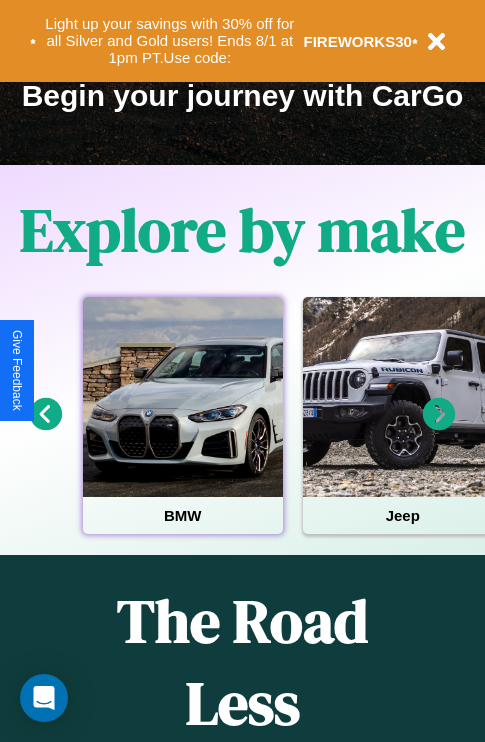 click at bounding box center [183, 397] 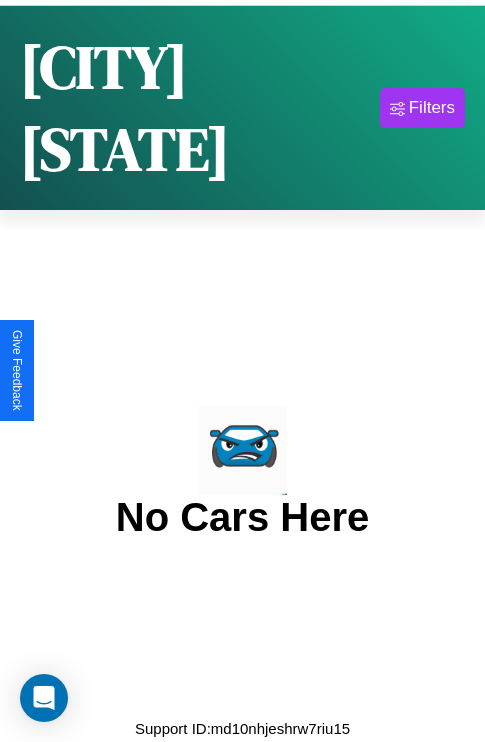 scroll, scrollTop: 0, scrollLeft: 0, axis: both 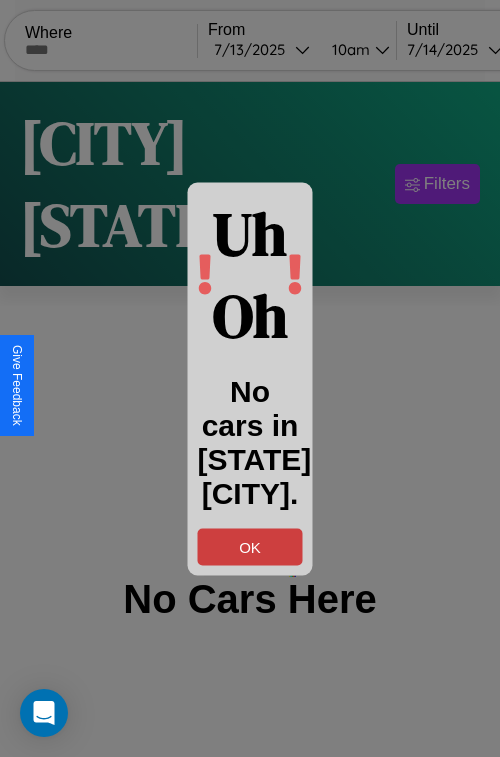 click on "OK" at bounding box center (250, 546) 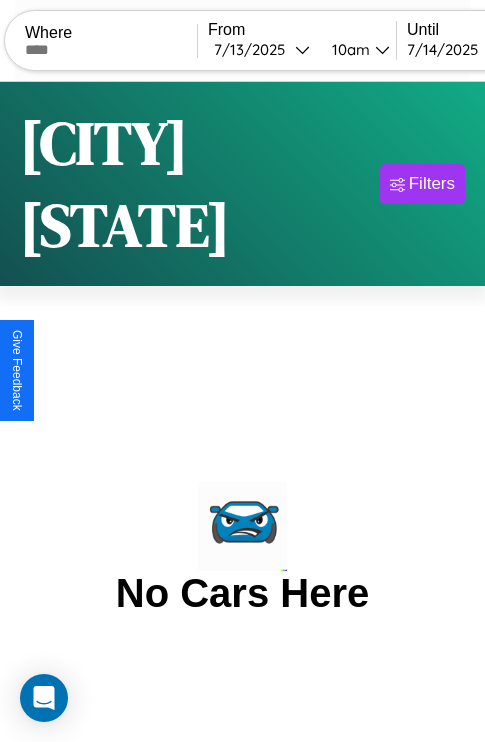 click at bounding box center (111, 50) 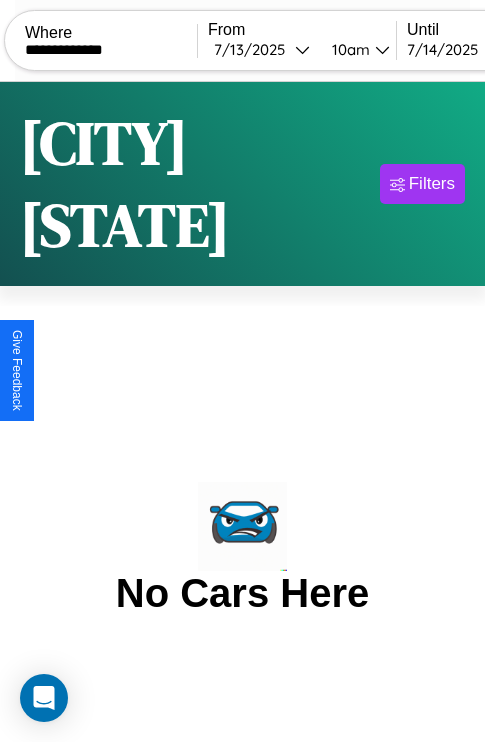 type on "**********" 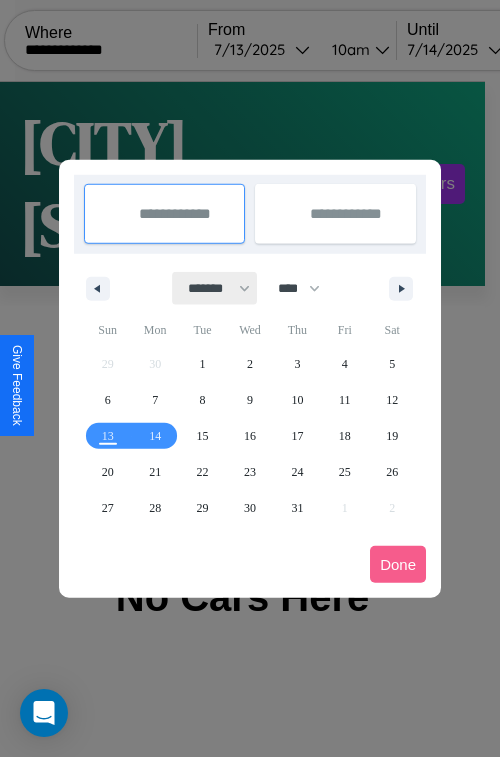 click on "******* ******** ***** ***** *** **** **** ****** ********* ******* ******** ********" at bounding box center [215, 288] 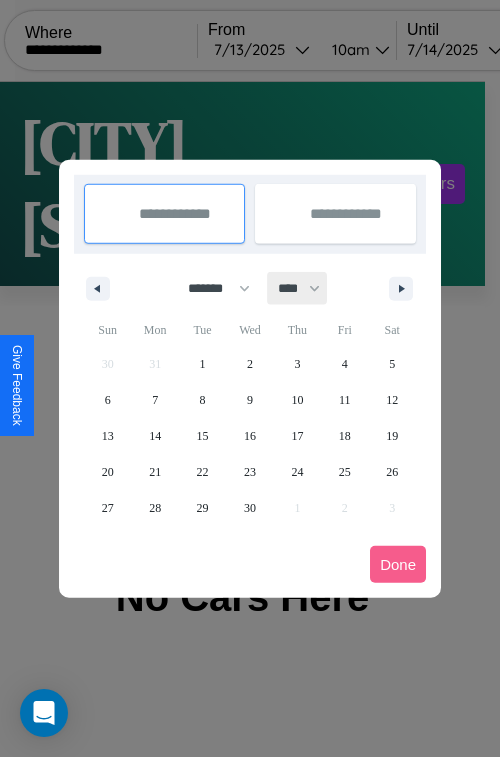click on "**** **** **** **** **** **** **** **** **** **** **** **** **** **** **** **** **** **** **** **** **** **** **** **** **** **** **** **** **** **** **** **** **** **** **** **** **** **** **** **** **** **** **** **** **** **** **** **** **** **** **** **** **** **** **** **** **** **** **** **** **** **** **** **** **** **** **** **** **** **** **** **** **** **** **** **** **** **** **** **** **** **** **** **** **** **** **** **** **** **** **** **** **** **** **** **** **** **** **** **** **** **** **** **** **** **** **** **** **** **** **** **** **** **** **** **** **** **** **** **** ****" at bounding box center (298, 288) 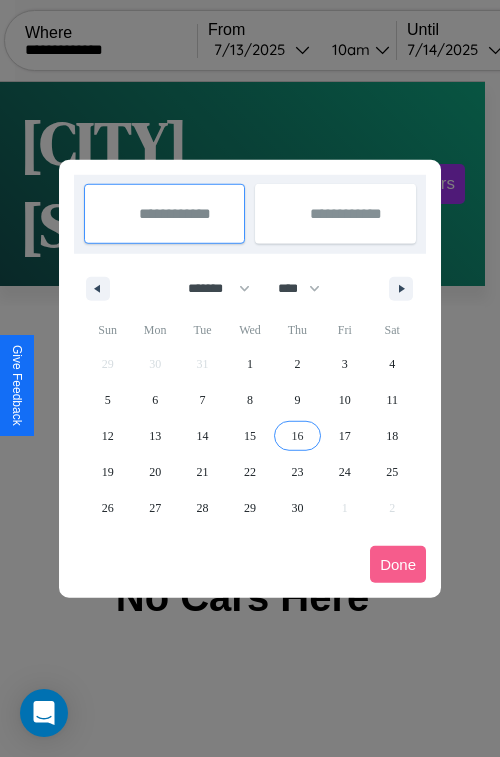click on "16" at bounding box center (297, 436) 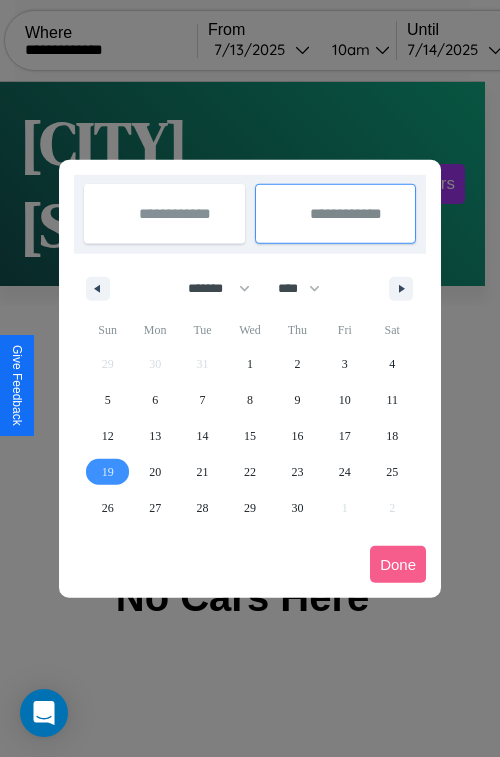 click on "19" at bounding box center [108, 472] 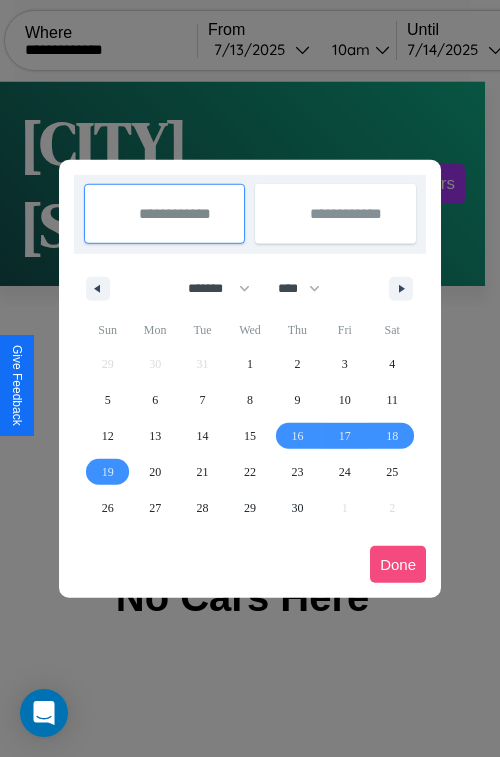 click on "Done" at bounding box center [398, 564] 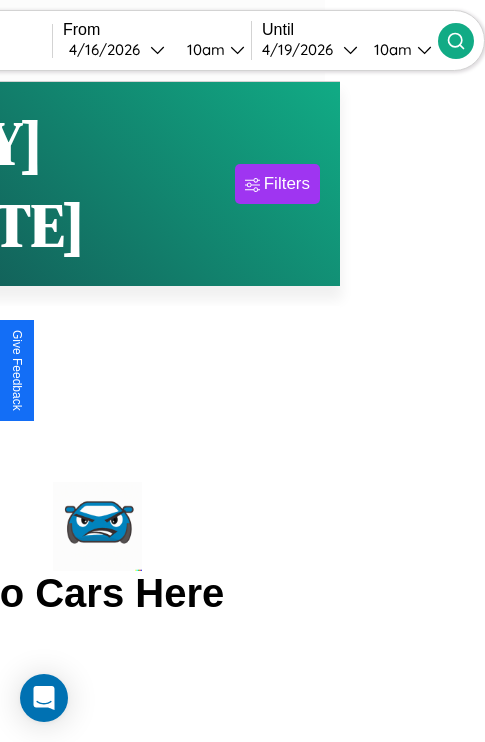 click 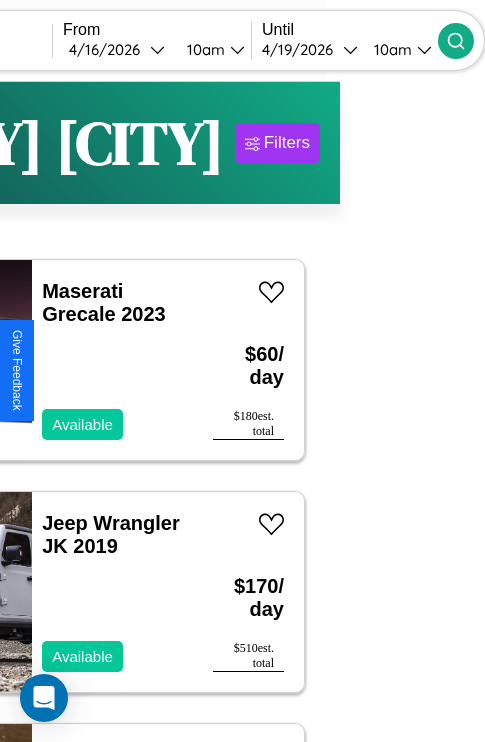 scroll, scrollTop: 74, scrollLeft: 120, axis: both 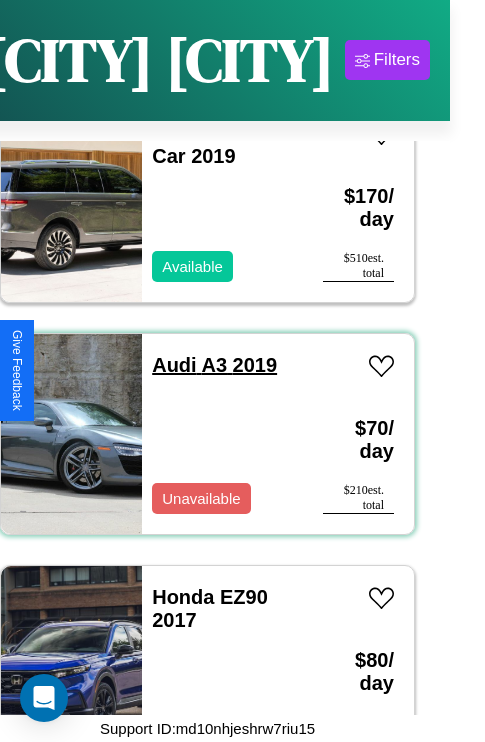 click on "Audi   A3   2019" at bounding box center (214, 365) 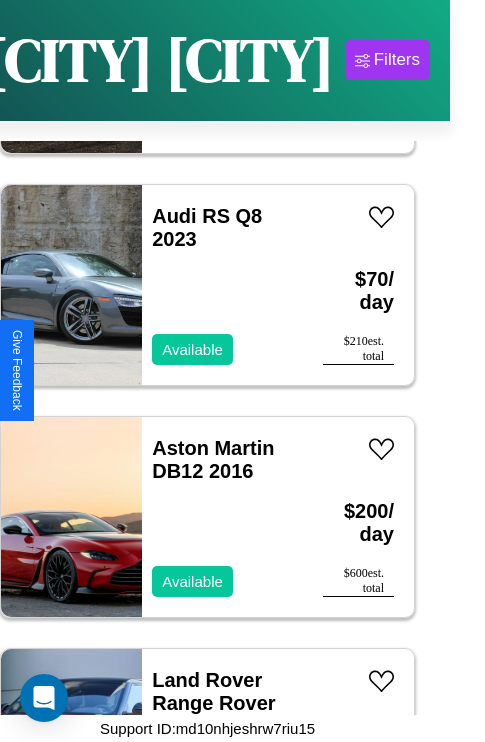 scroll, scrollTop: 8891, scrollLeft: 0, axis: vertical 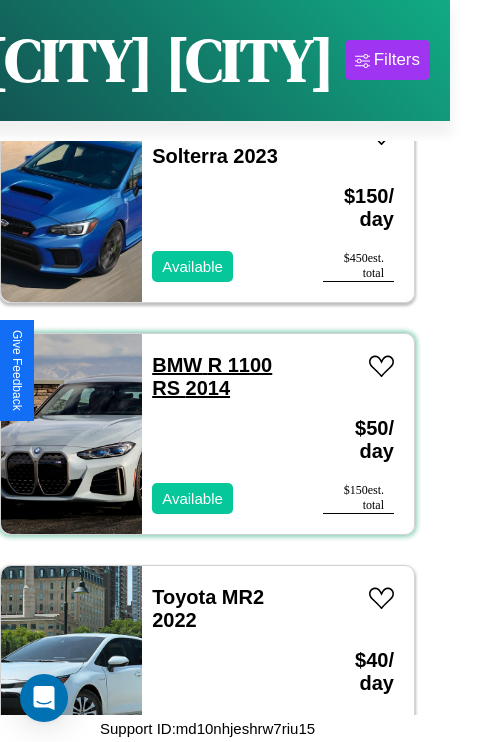 click on "BMW   R 1100 RS   2014" at bounding box center [212, 376] 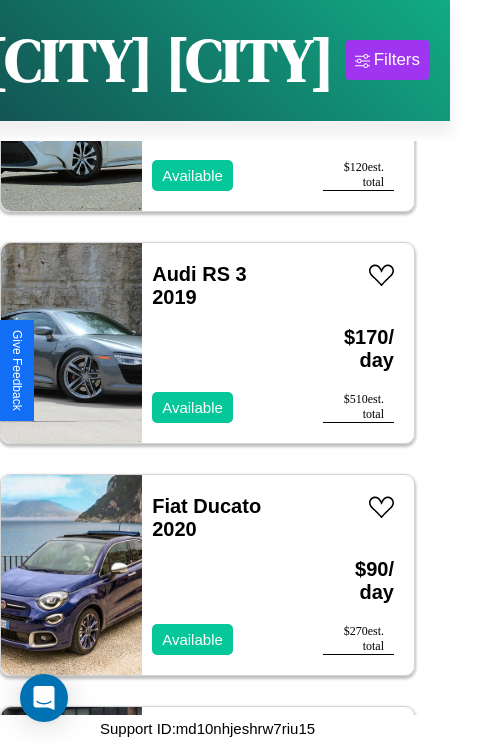 scroll, scrollTop: 3787, scrollLeft: 0, axis: vertical 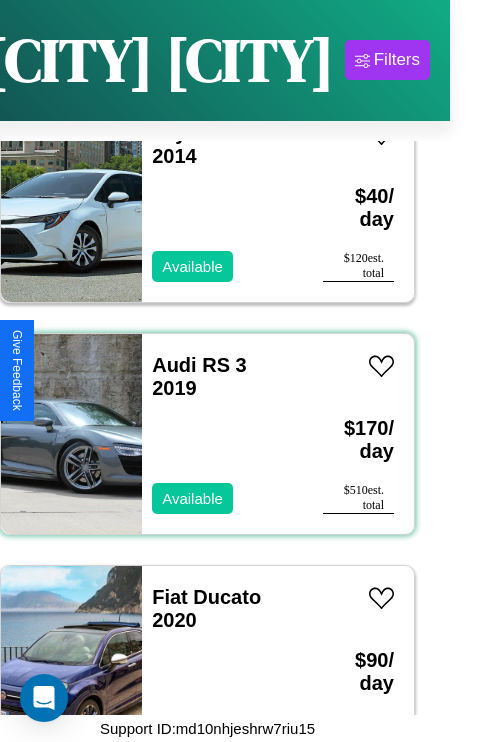 click on "Audi   RS 3   2019 Available" at bounding box center [222, 434] 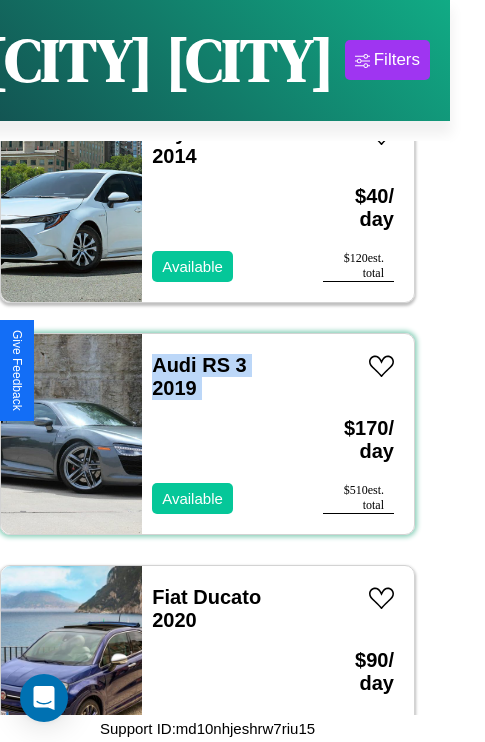 click on "Audi   RS 3   2019 Available" at bounding box center [222, 434] 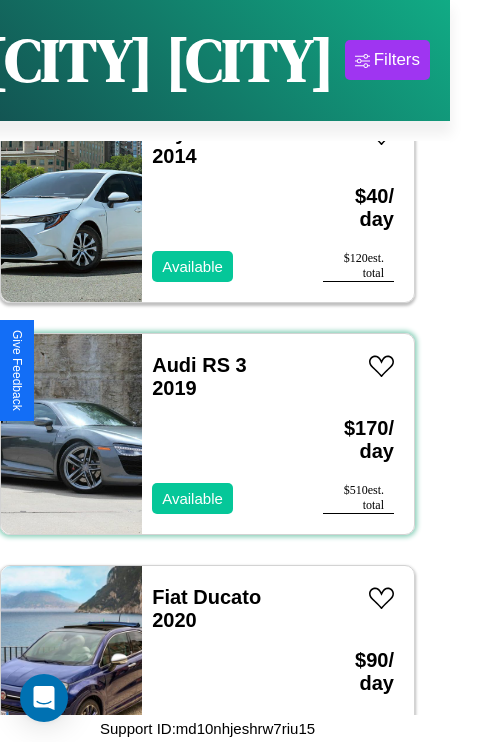 click on "Audi   RS 3   2019 Available" at bounding box center [222, 434] 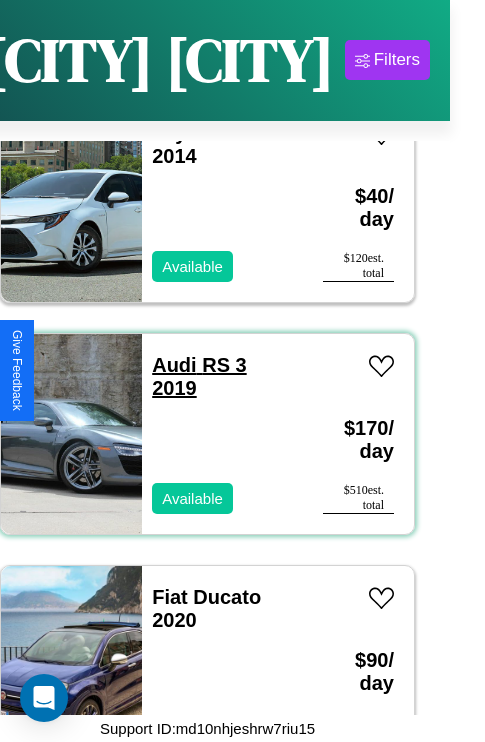 click on "Audi   RS 3   2019" at bounding box center [199, 376] 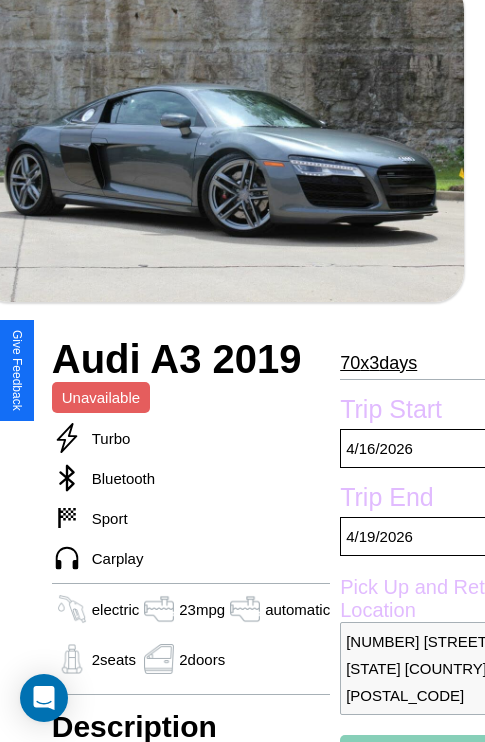 scroll, scrollTop: 458, scrollLeft: 96, axis: both 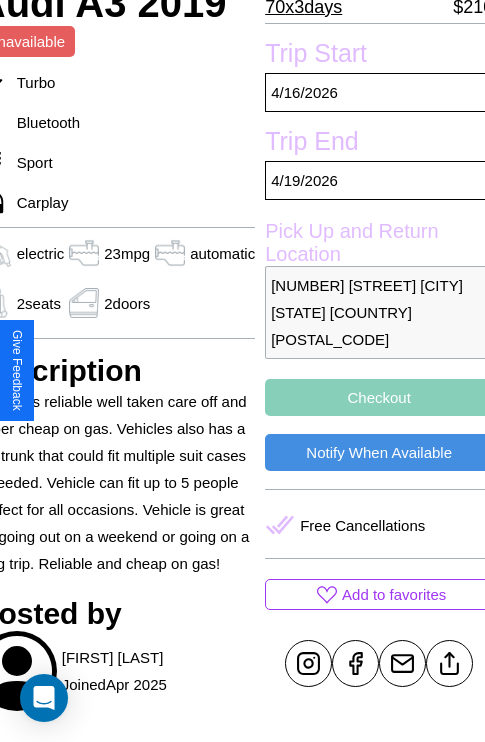 click on "Checkout" at bounding box center (379, 397) 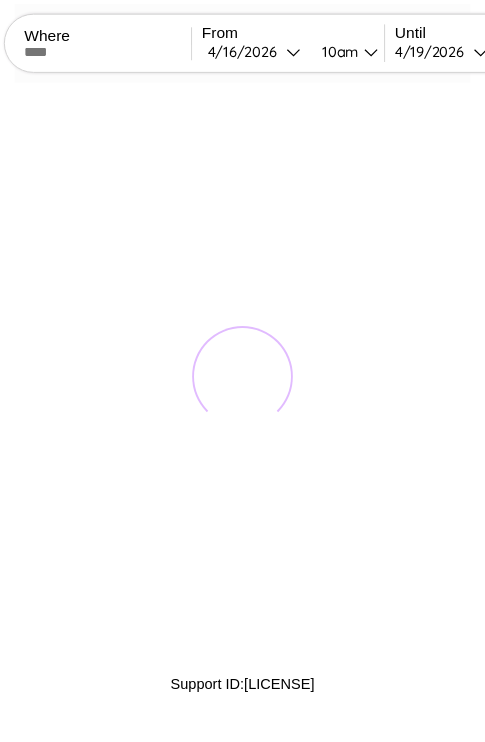 scroll, scrollTop: 0, scrollLeft: 0, axis: both 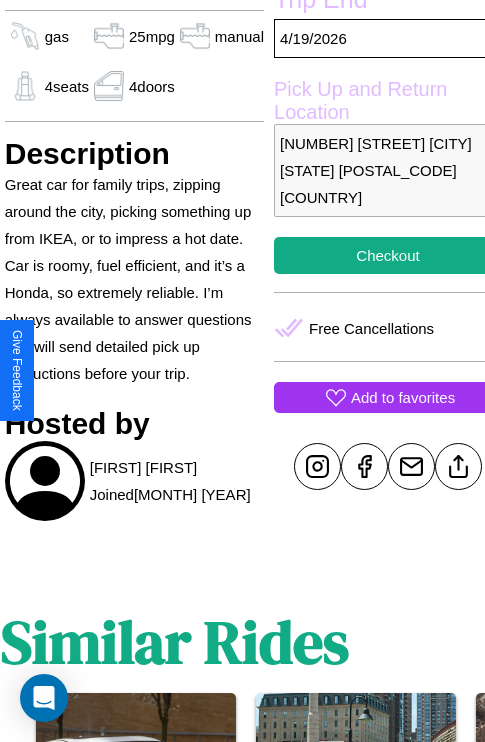click on "Add to favorites" at bounding box center (403, 397) 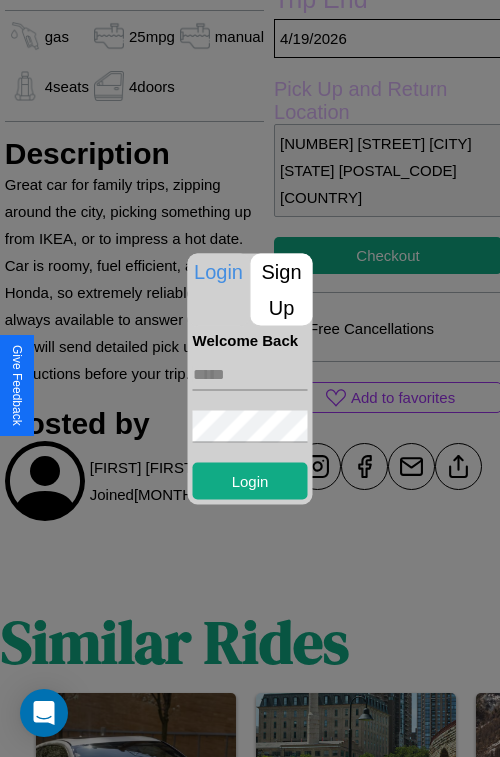 click on "Sign Up" at bounding box center [282, 289] 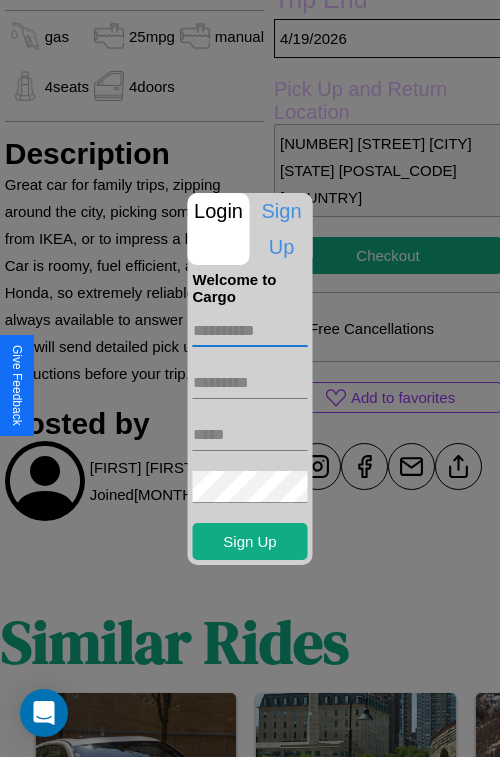 click at bounding box center (250, 331) 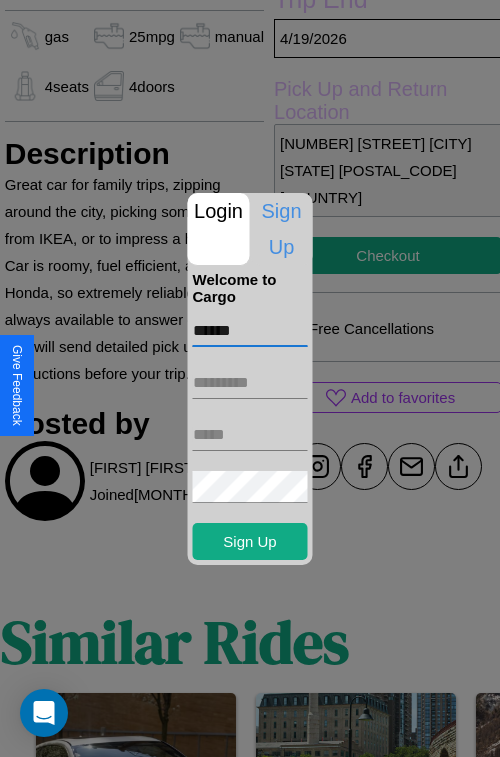 type on "******" 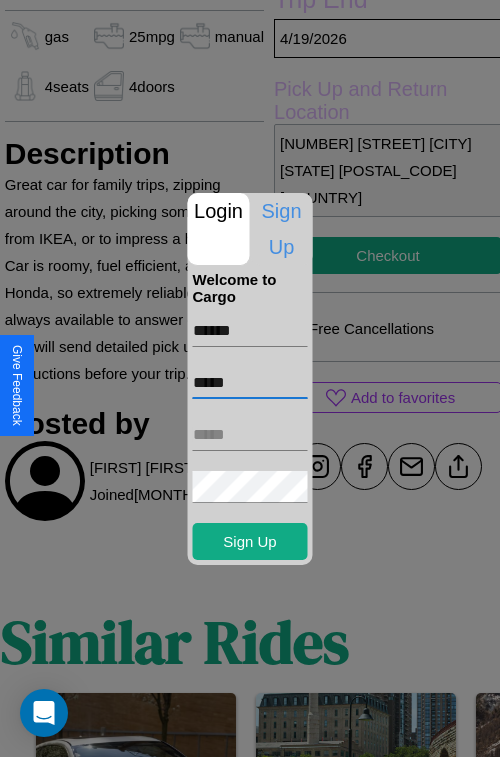 type on "*****" 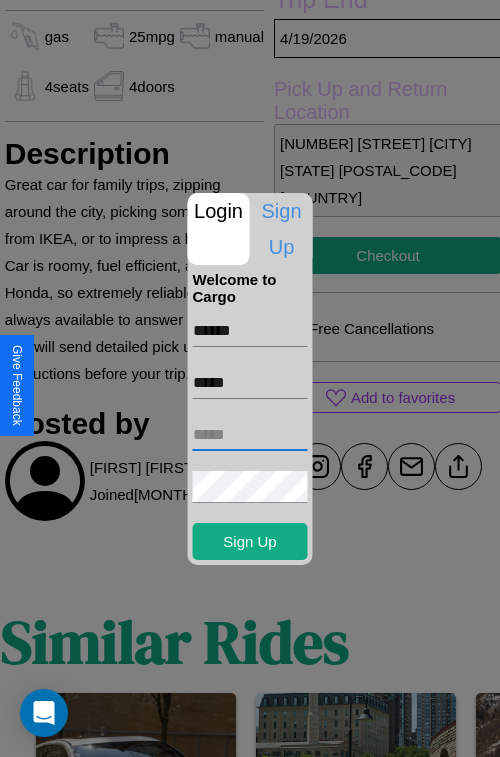click at bounding box center [250, 435] 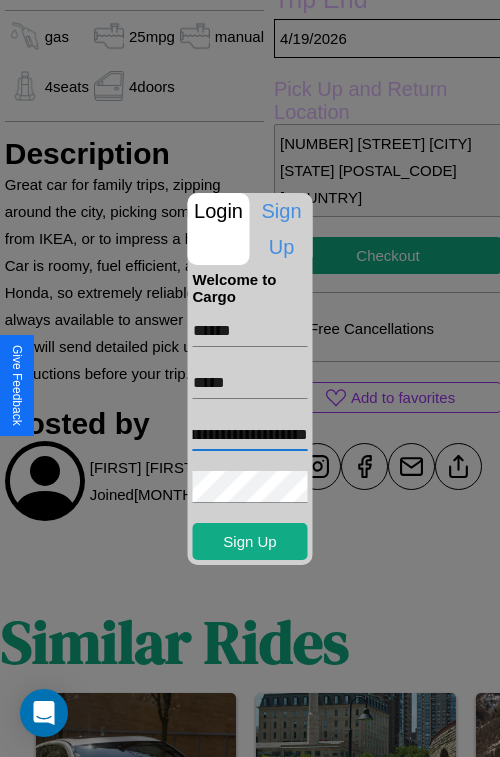 scroll, scrollTop: 0, scrollLeft: 63, axis: horizontal 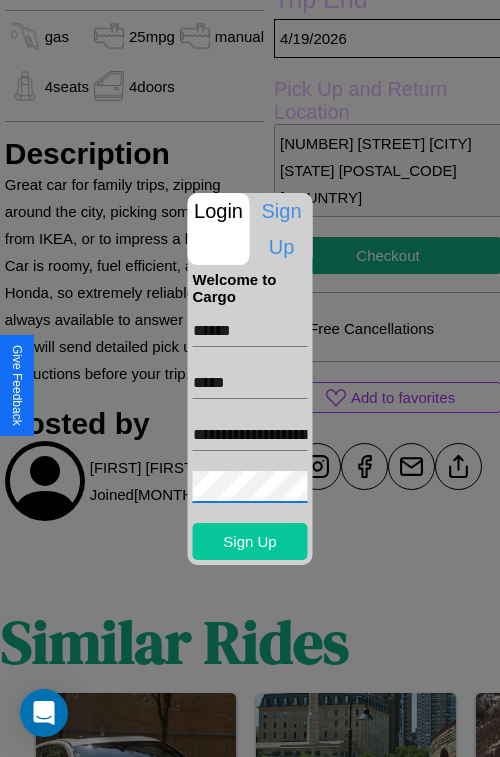 click on "Sign Up" at bounding box center [250, 541] 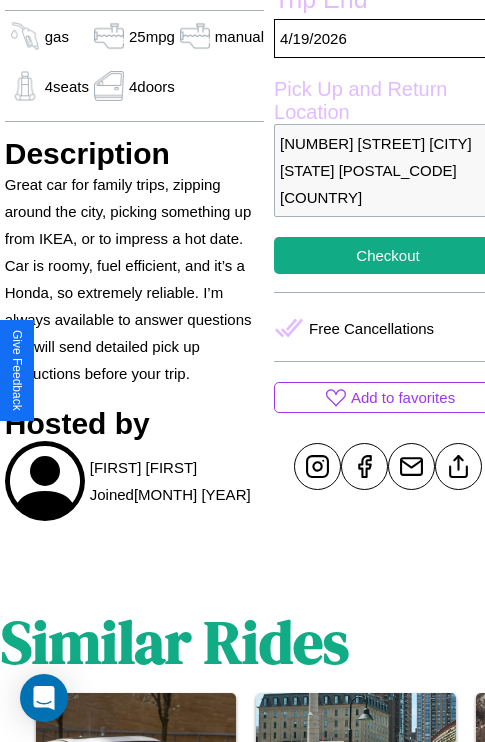 scroll, scrollTop: 600, scrollLeft: 68, axis: both 